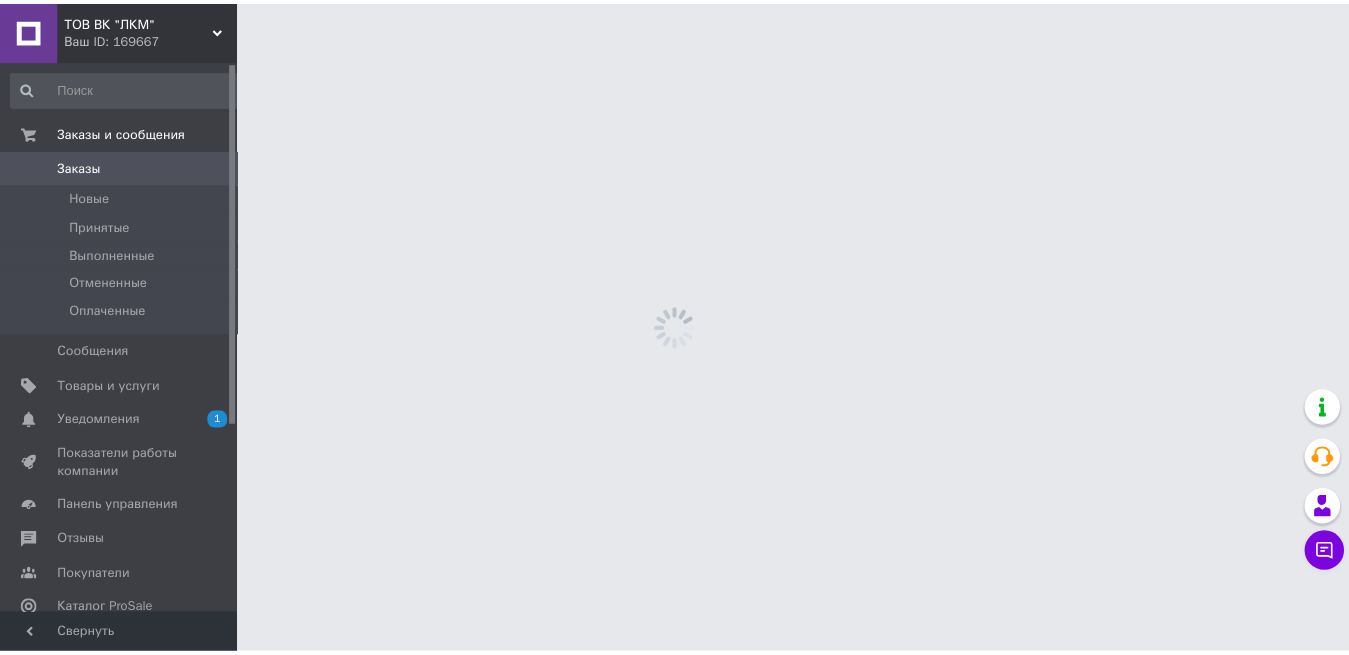scroll, scrollTop: 0, scrollLeft: 0, axis: both 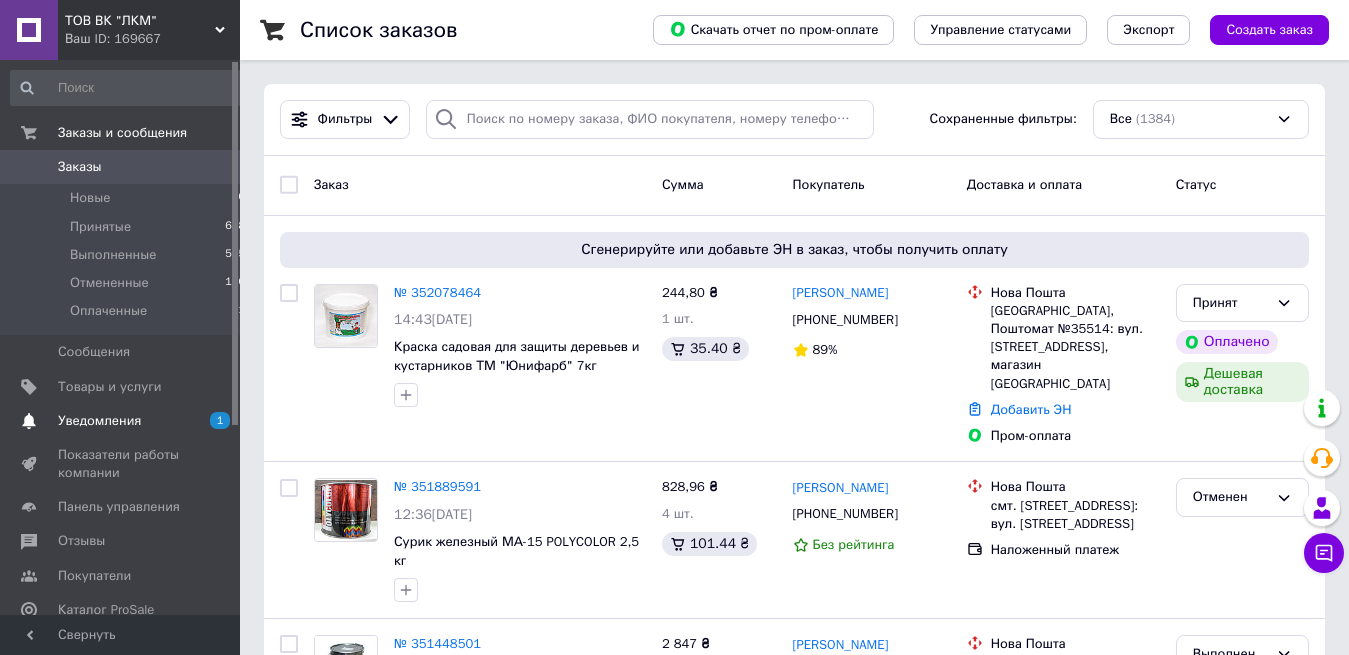 click on "1 0" at bounding box center [212, 421] 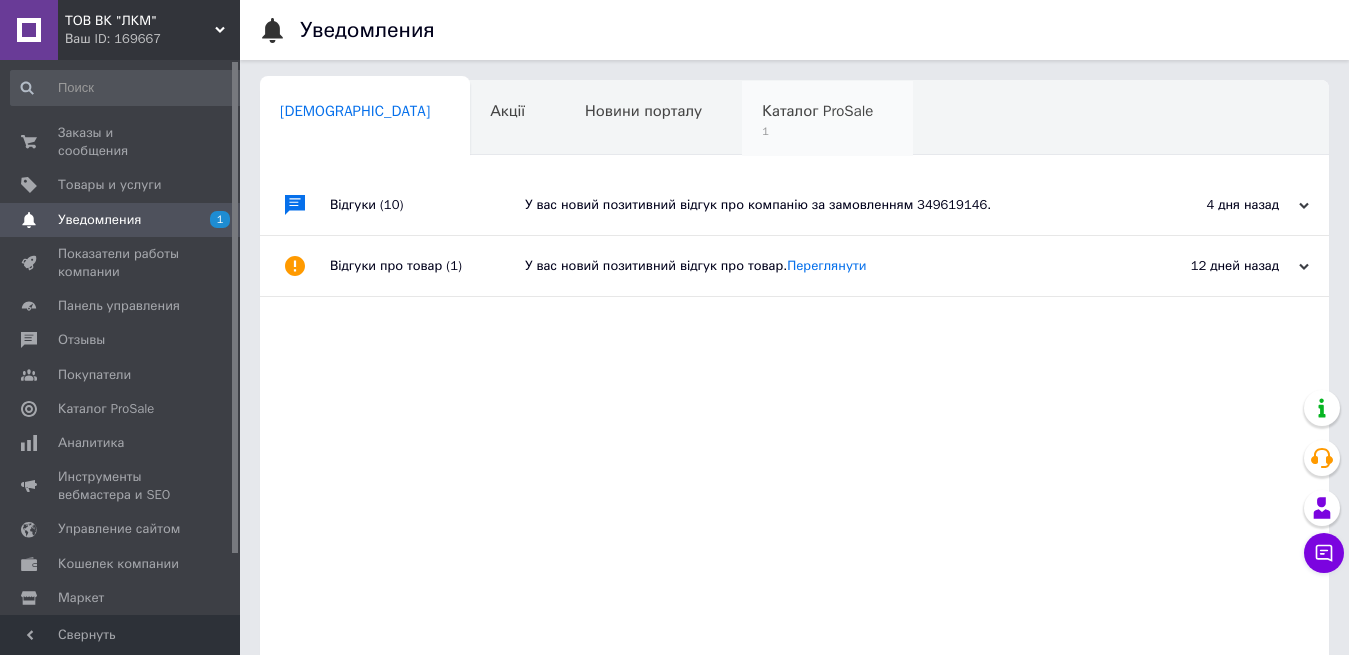 click on "Каталог ProSale" at bounding box center [817, 111] 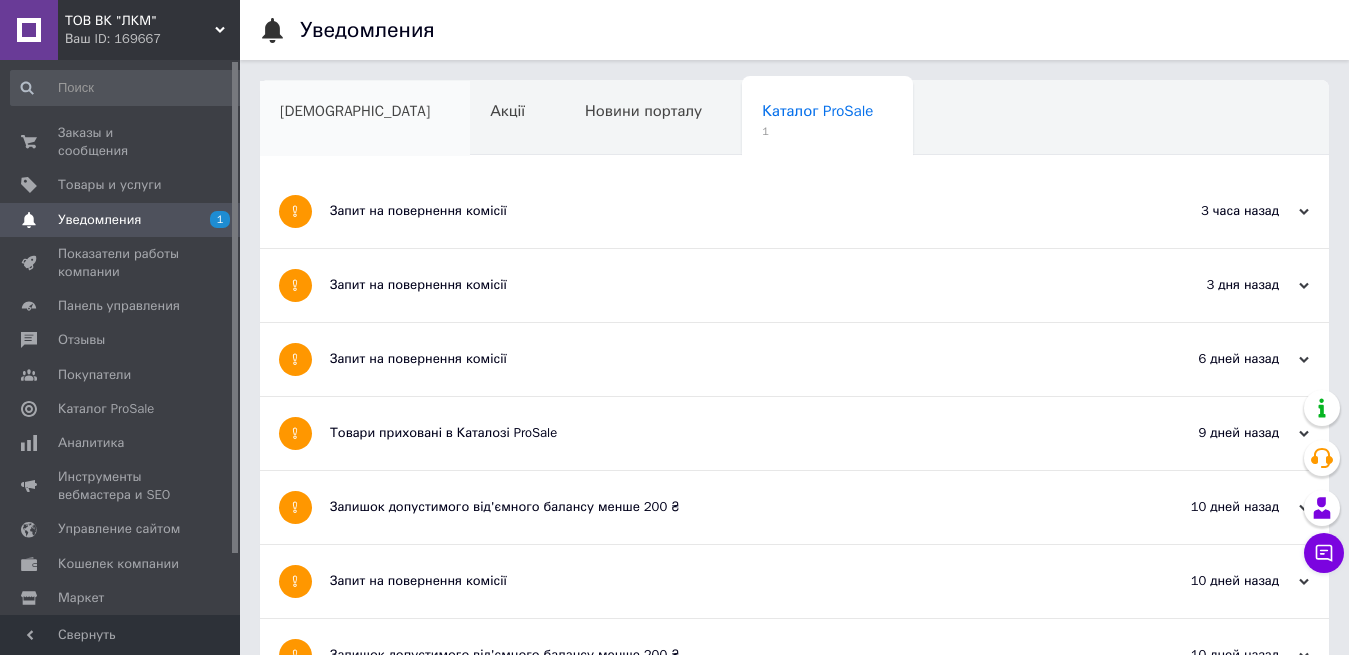 click on "[DEMOGRAPHIC_DATA]" at bounding box center (355, 111) 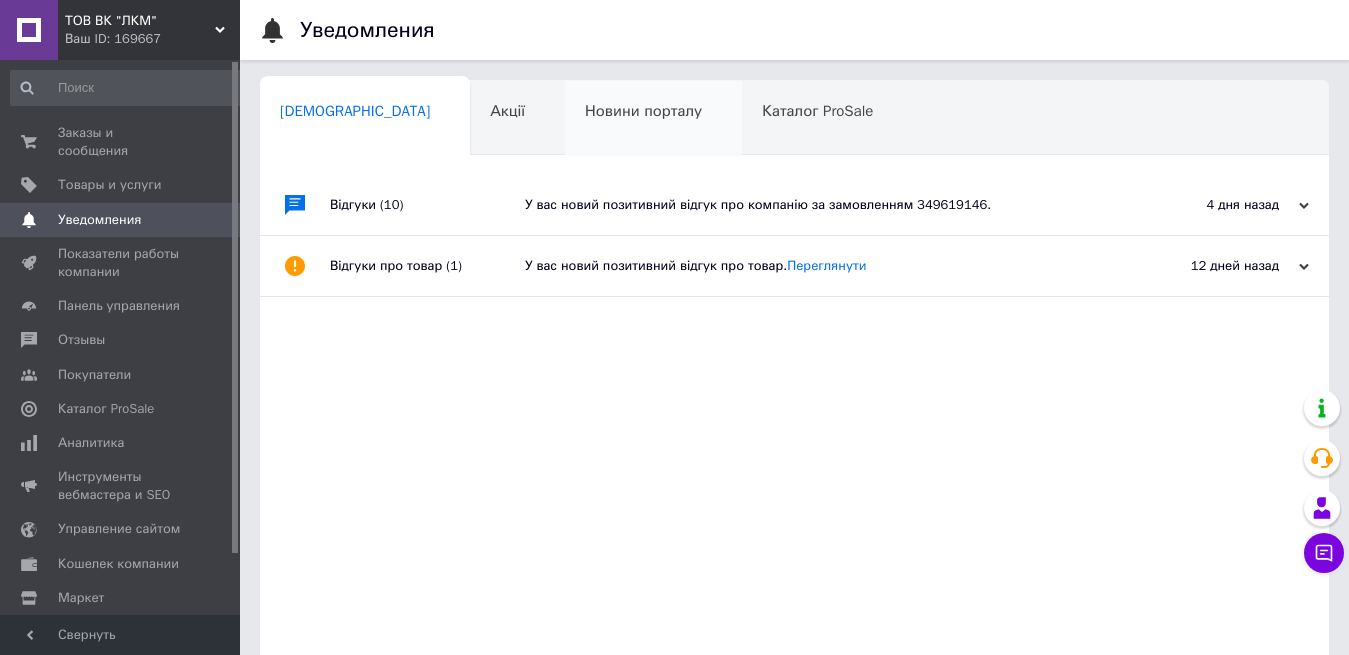 click on "Новини порталу" at bounding box center [643, 111] 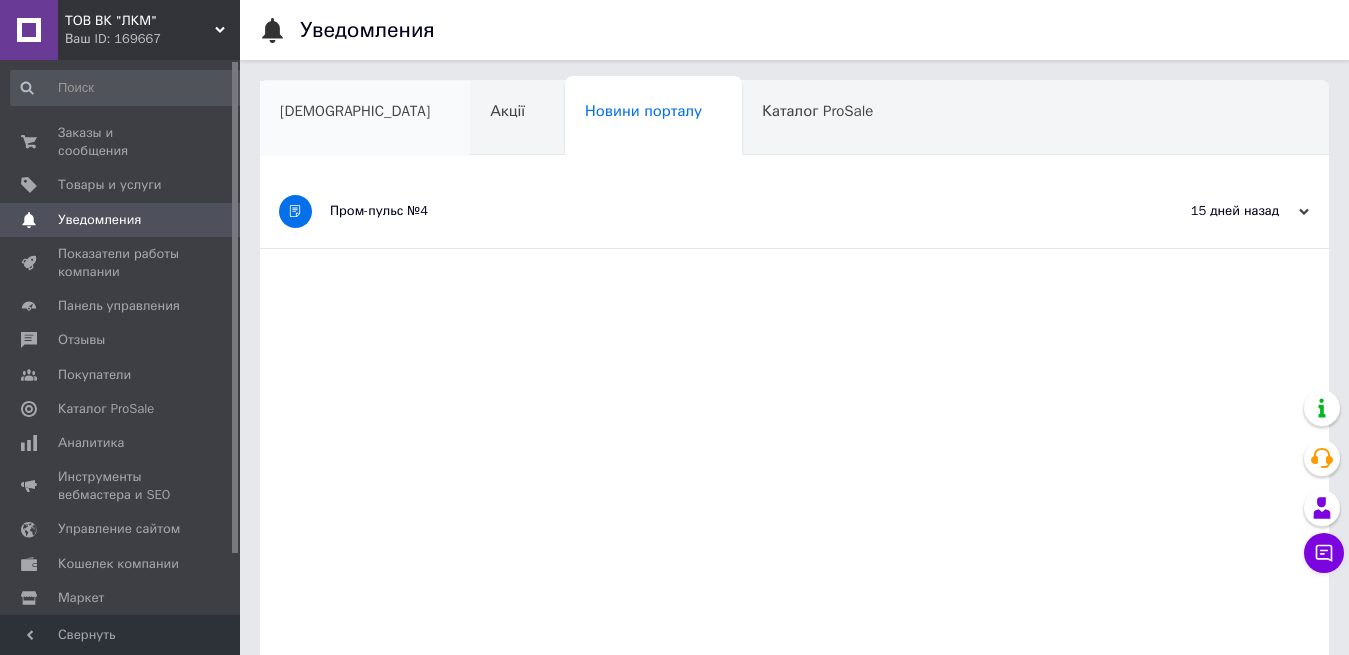 click on "[DEMOGRAPHIC_DATA]" at bounding box center (355, 111) 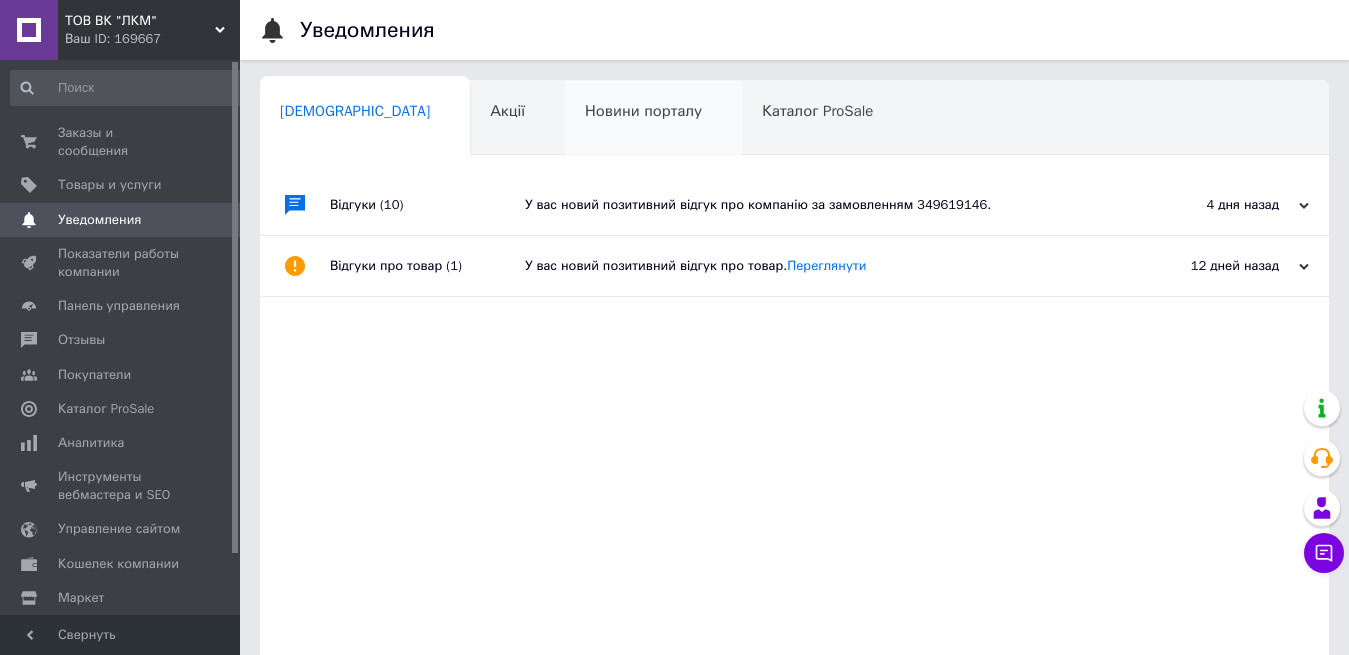 click on "Новини порталу" at bounding box center [643, 111] 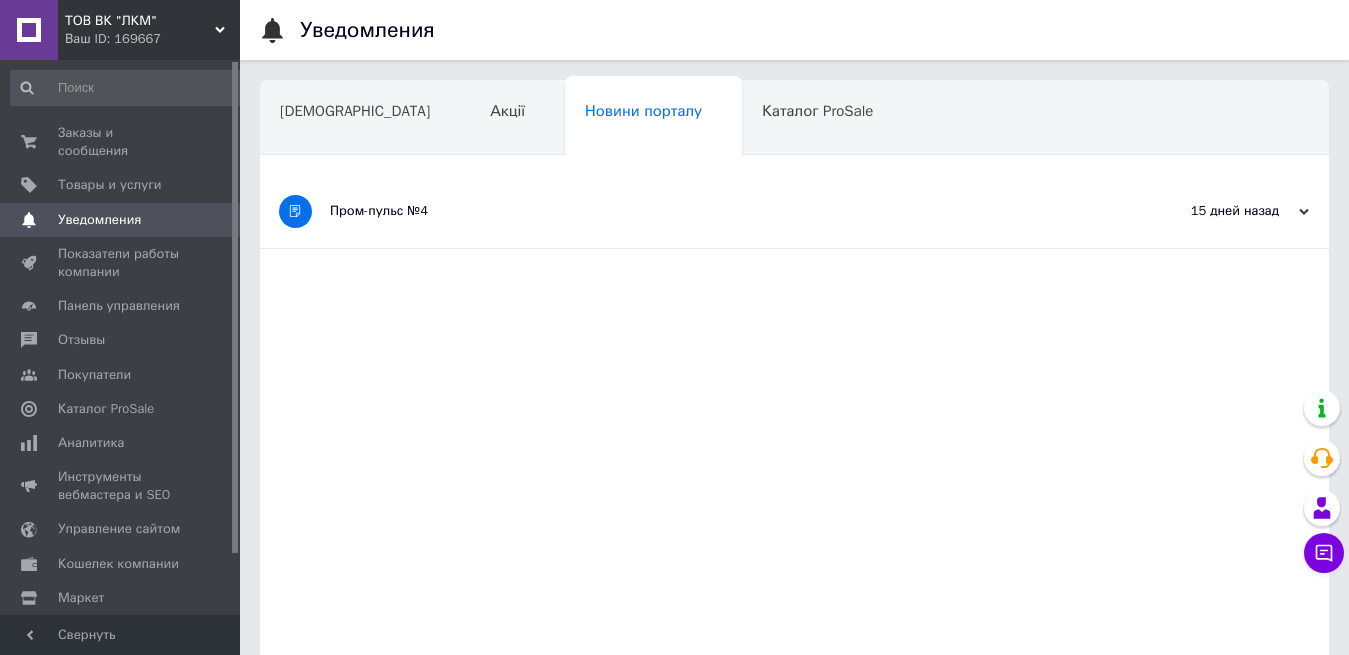 click on "Навчання та заходи" at bounding box center (351, 187) 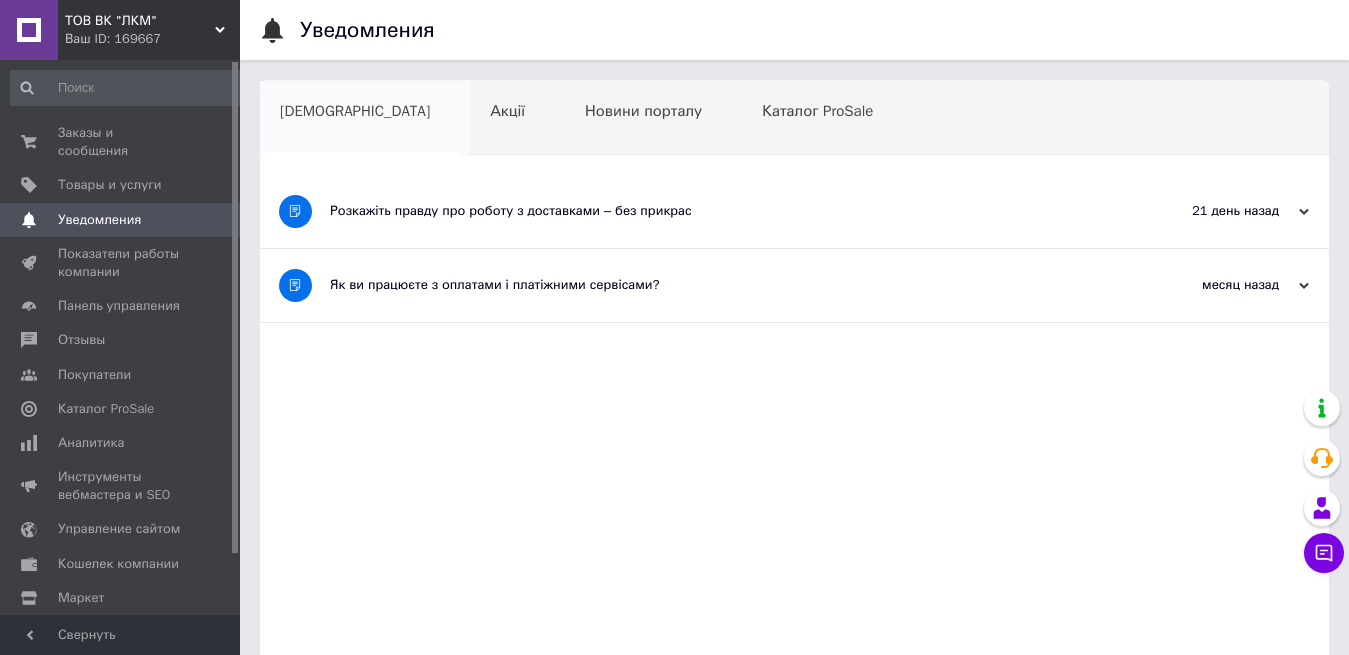 click on "[DEMOGRAPHIC_DATA]" at bounding box center [355, 111] 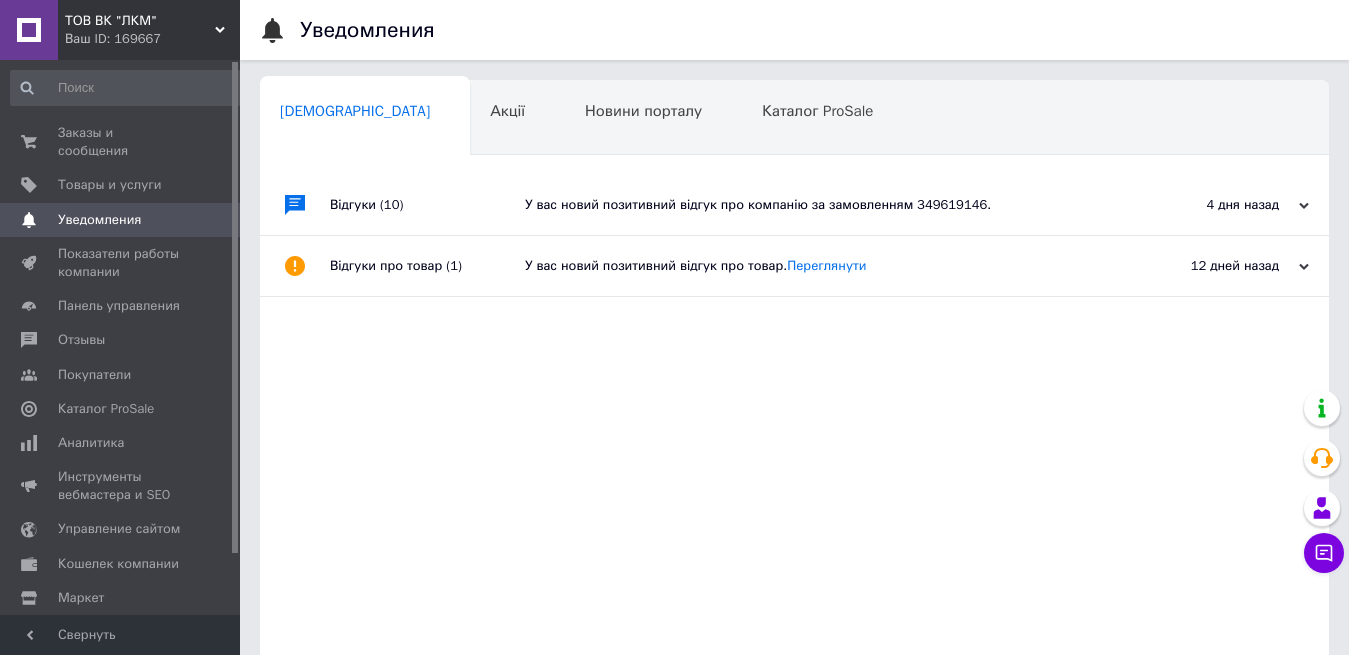 click on "Навчання та заходи" at bounding box center [361, 195] 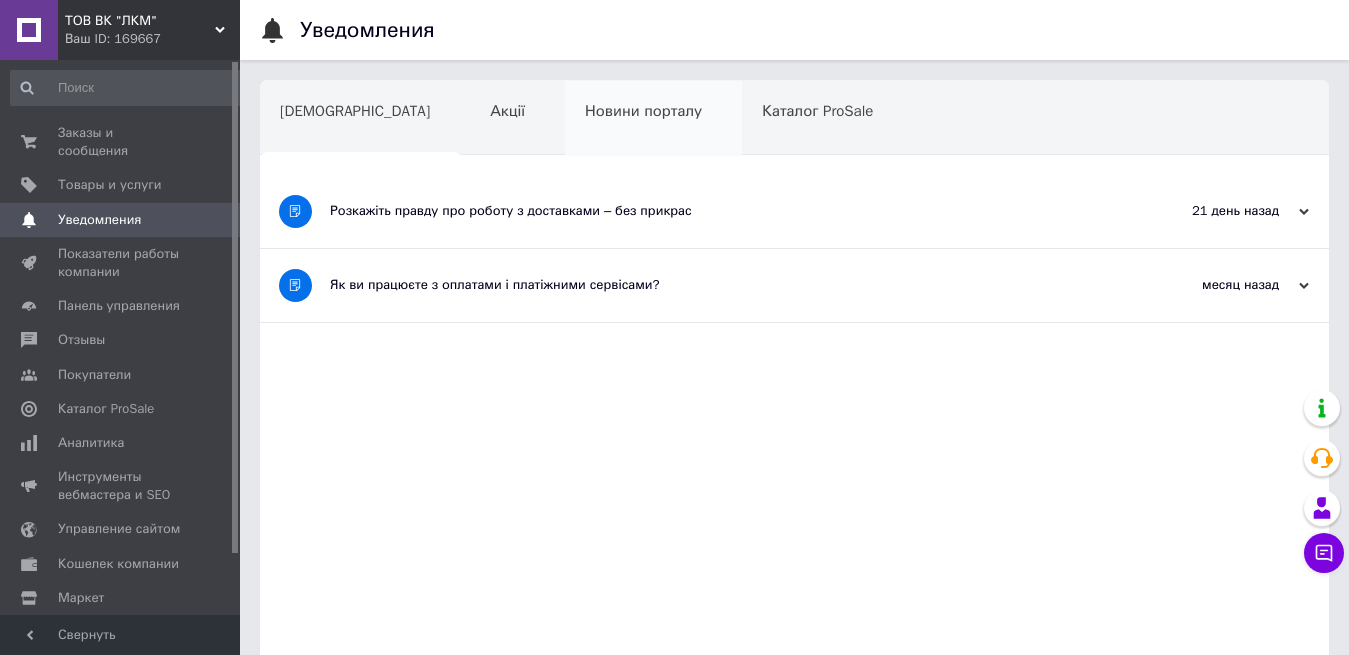 click on "Новини порталу" at bounding box center (653, 119) 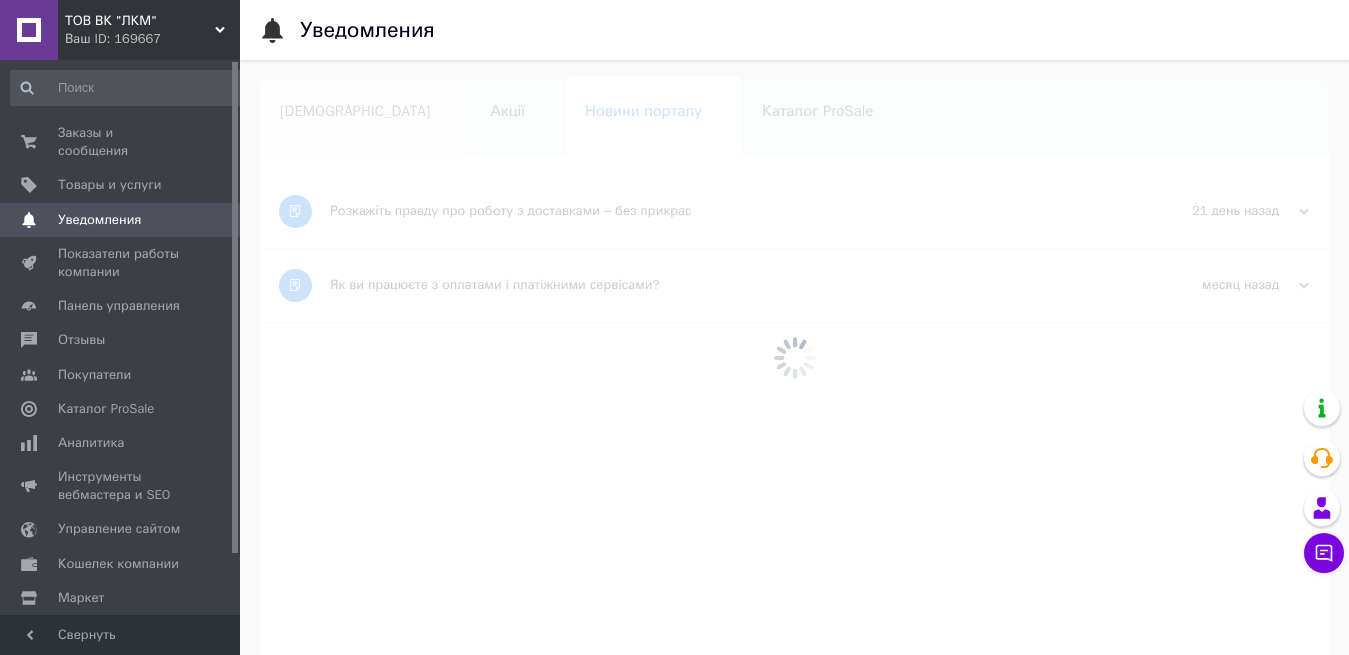 click on "[DEMOGRAPHIC_DATA]" at bounding box center [365, 119] 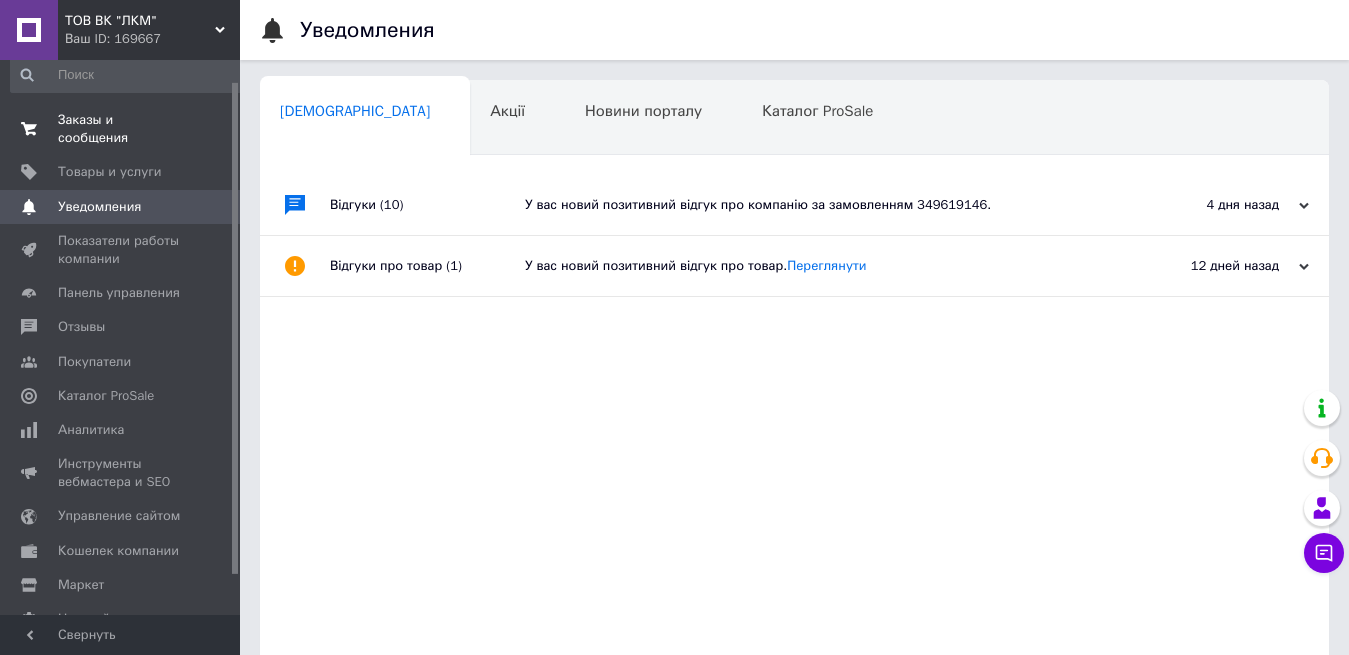 scroll, scrollTop: 0, scrollLeft: 0, axis: both 